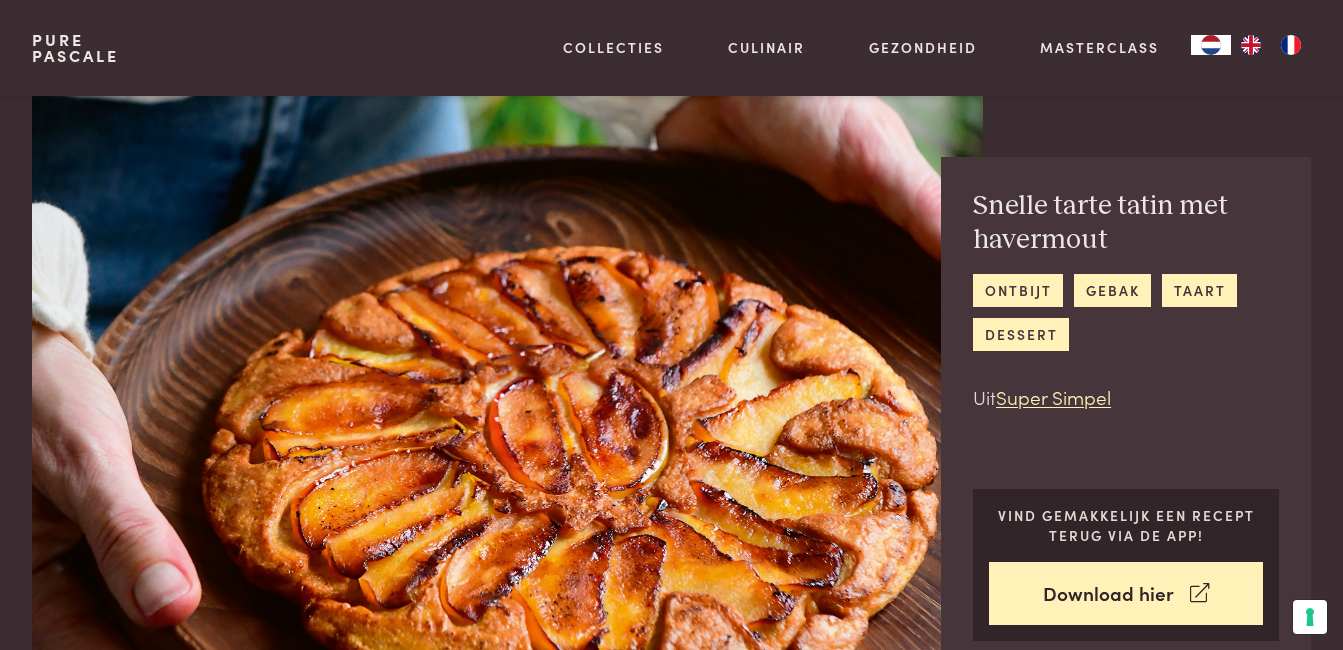 scroll, scrollTop: 202, scrollLeft: 0, axis: vertical 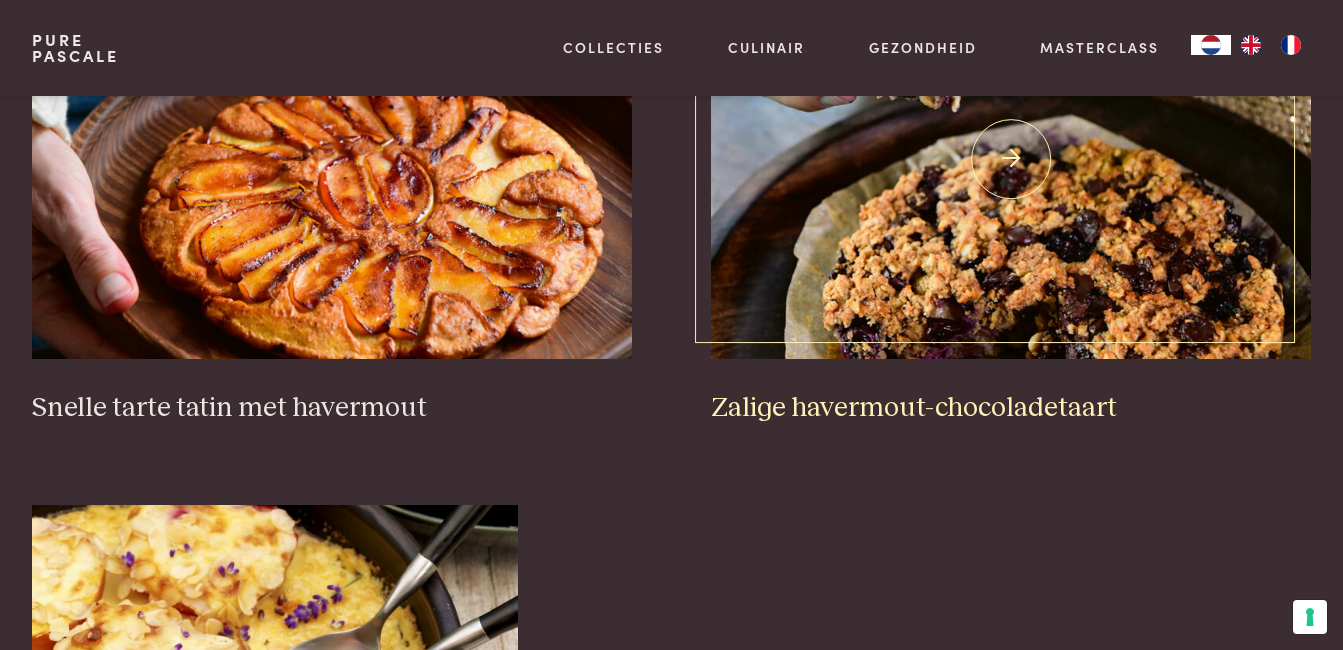 click at bounding box center [1011, 159] 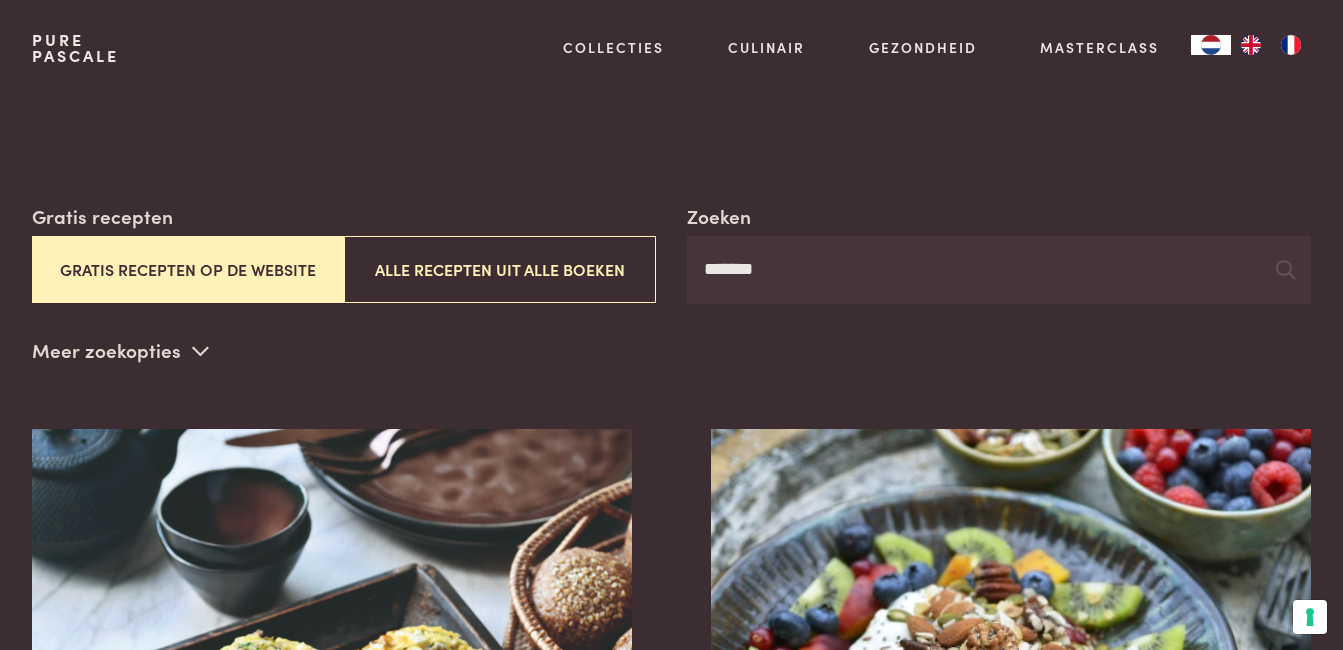 scroll, scrollTop: 0, scrollLeft: 0, axis: both 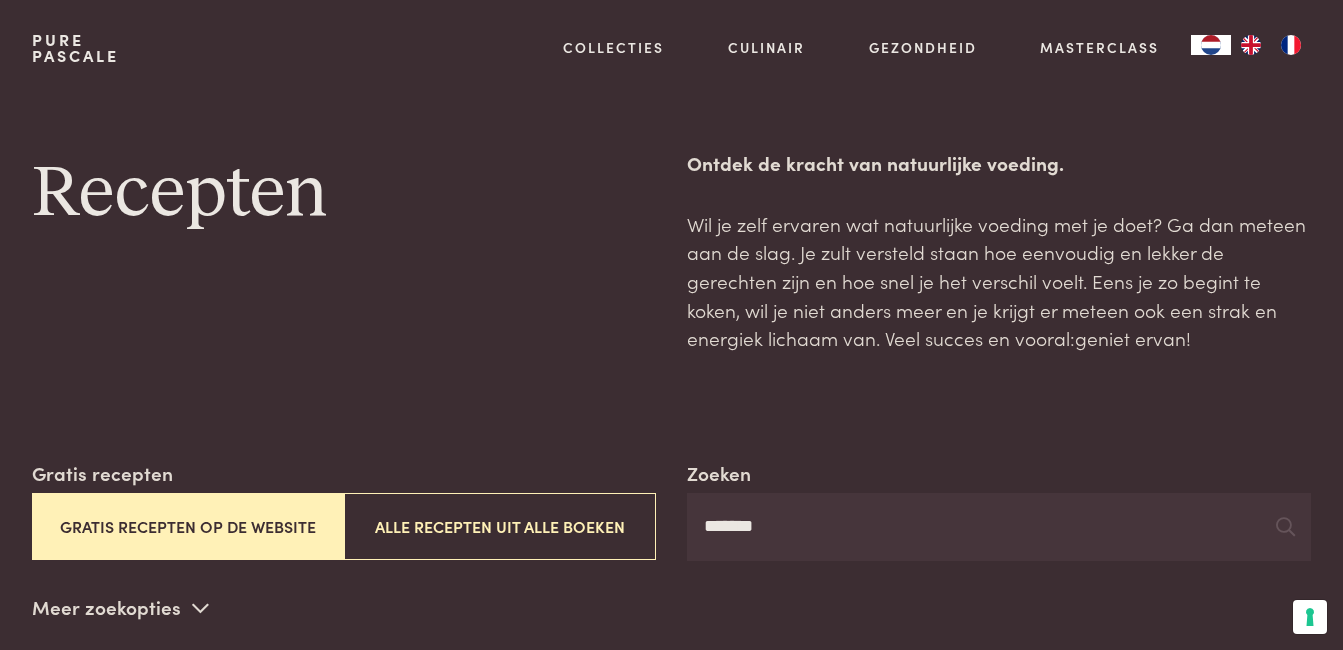 click on "*******" at bounding box center (999, 527) 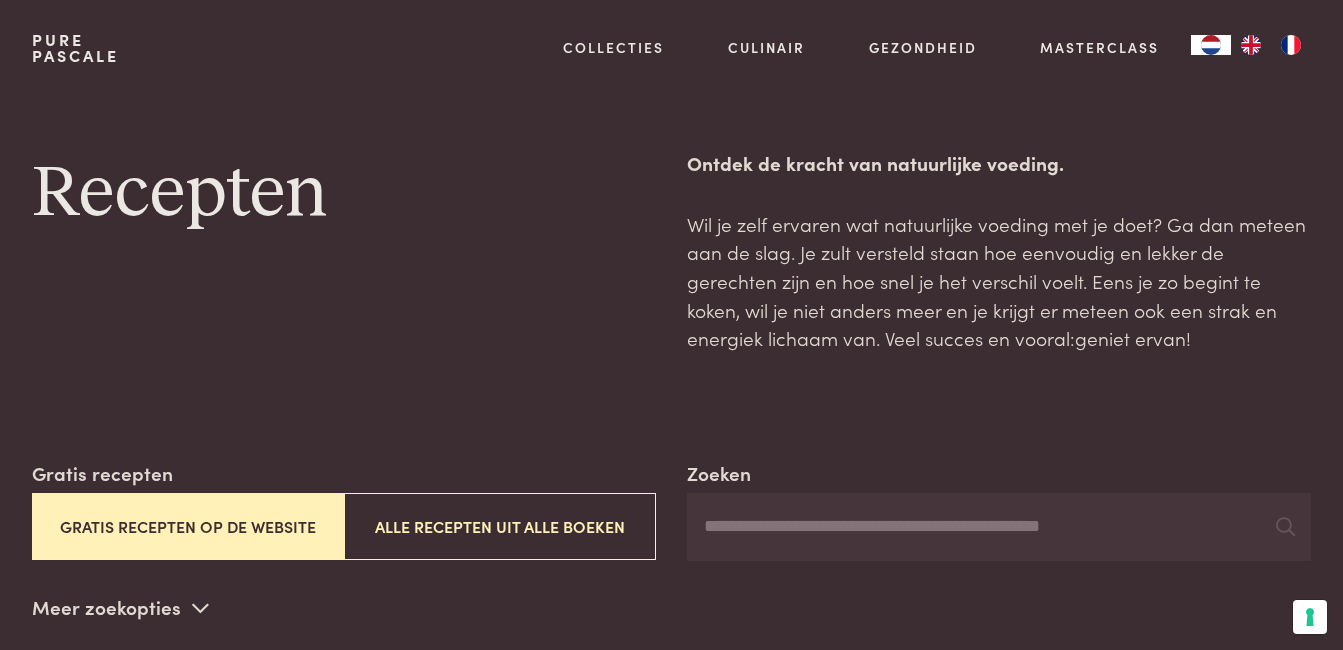 type 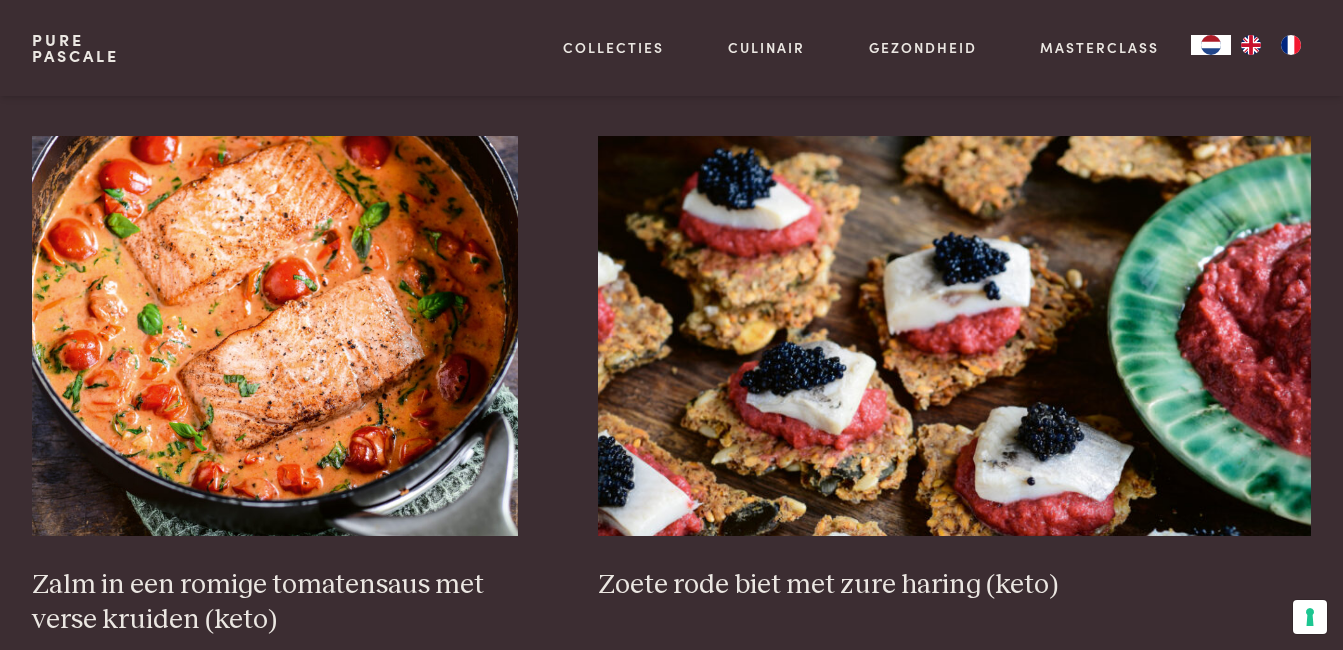 scroll, scrollTop: 2800, scrollLeft: 0, axis: vertical 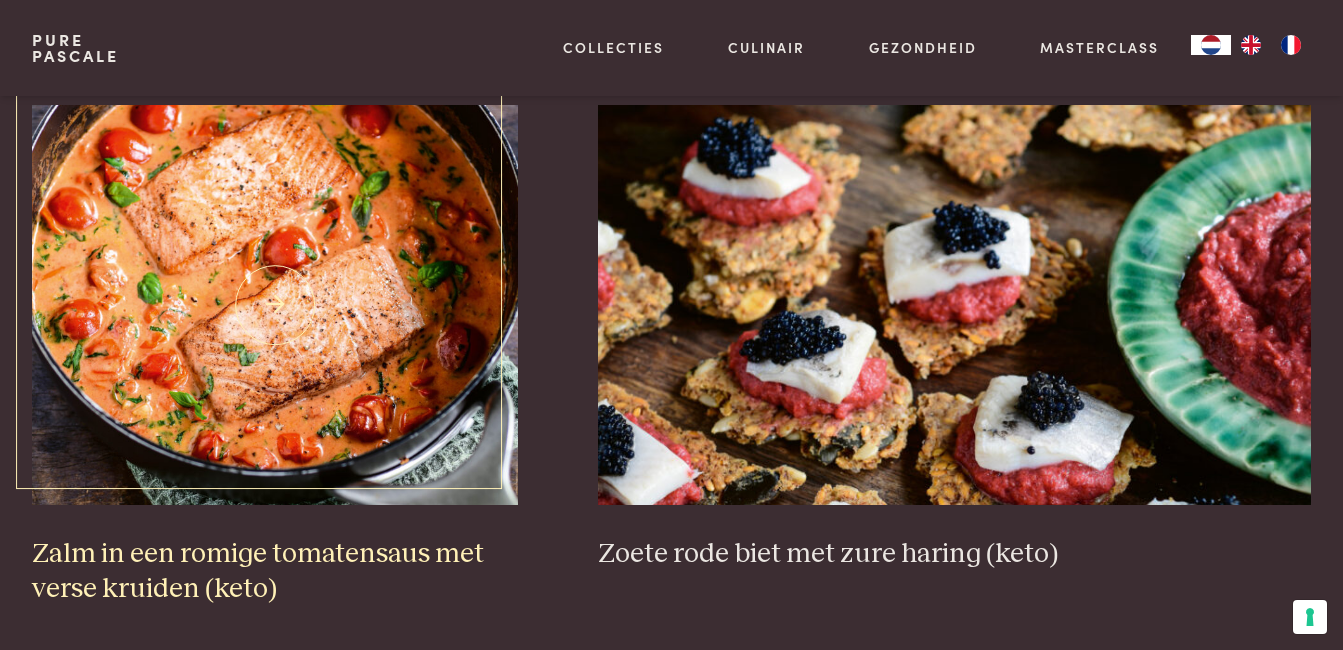 click at bounding box center [275, 305] 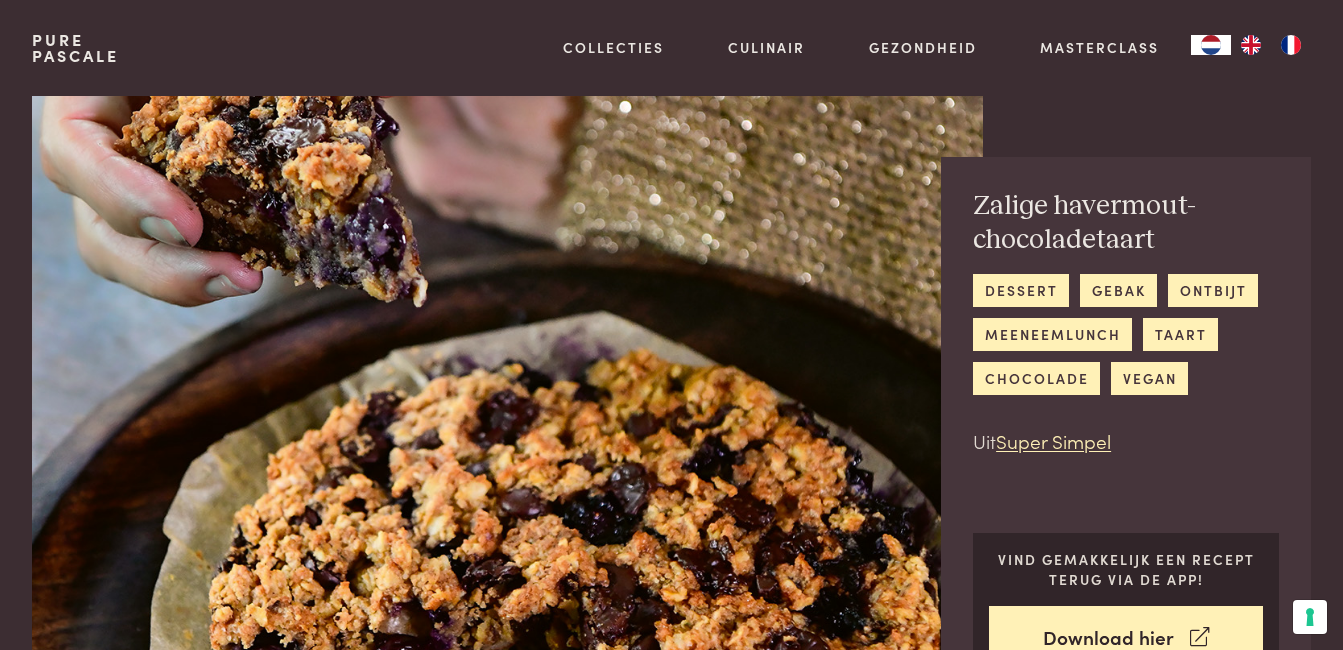 scroll, scrollTop: 0, scrollLeft: 0, axis: both 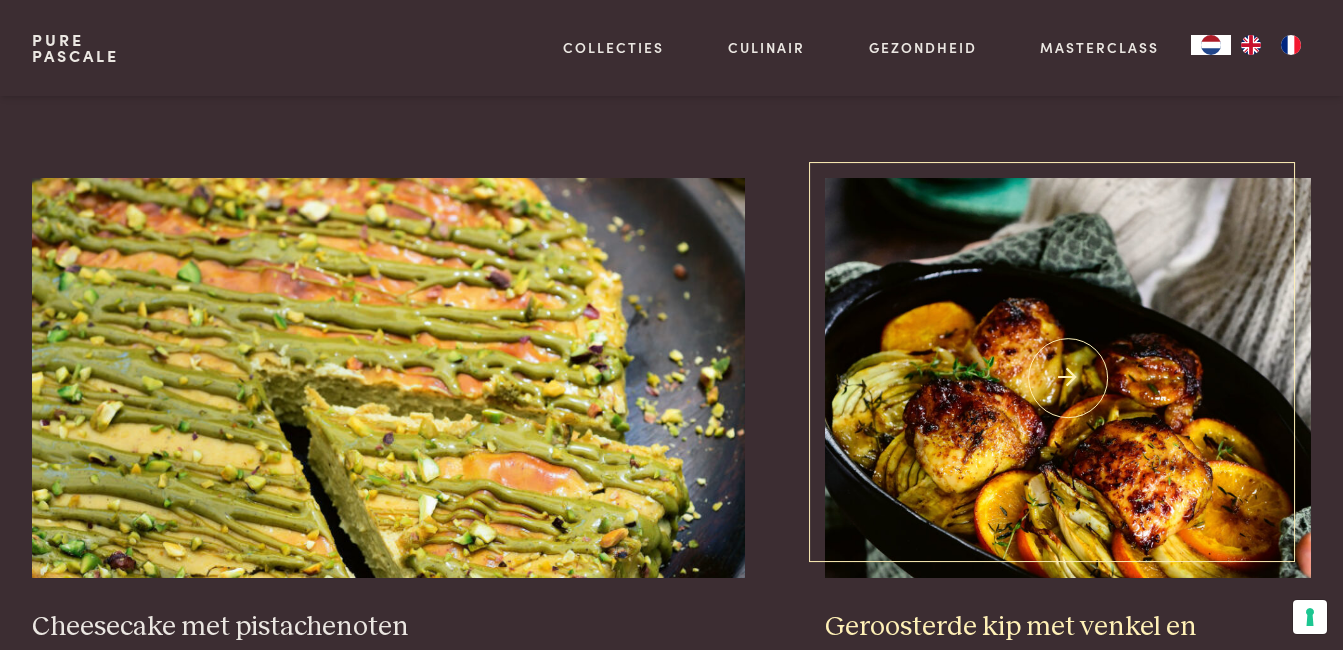 click at bounding box center [1068, 378] 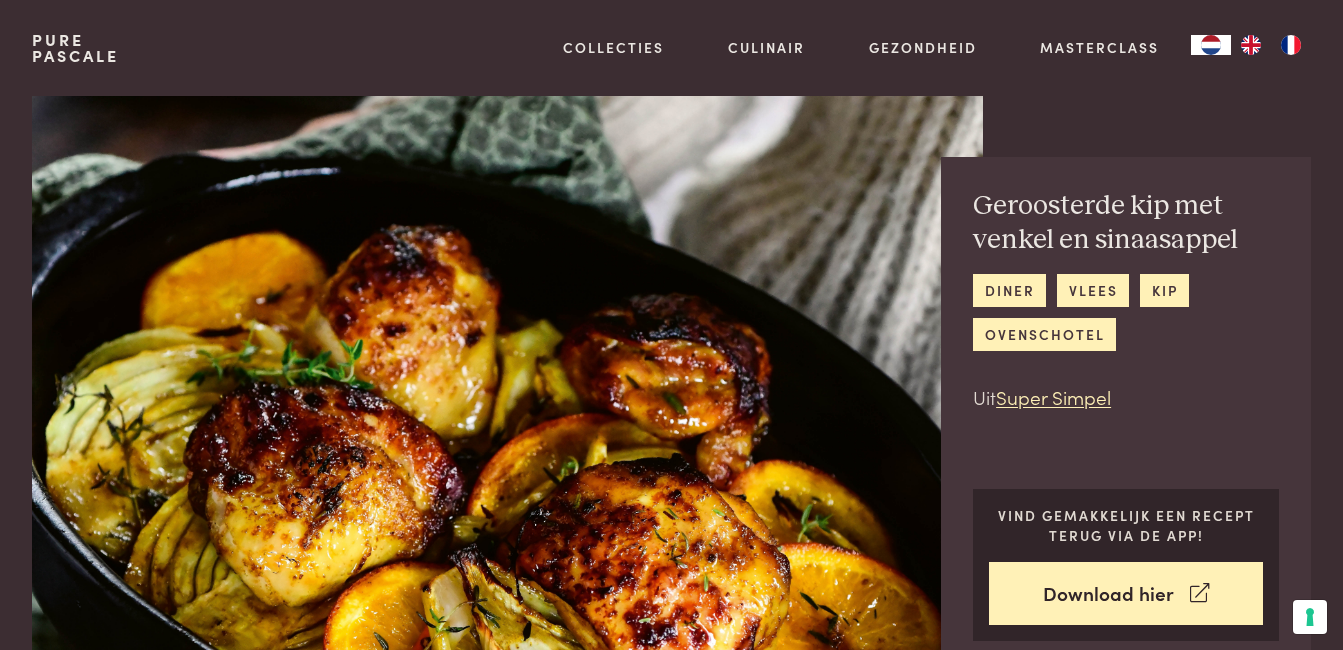 scroll, scrollTop: 0, scrollLeft: 0, axis: both 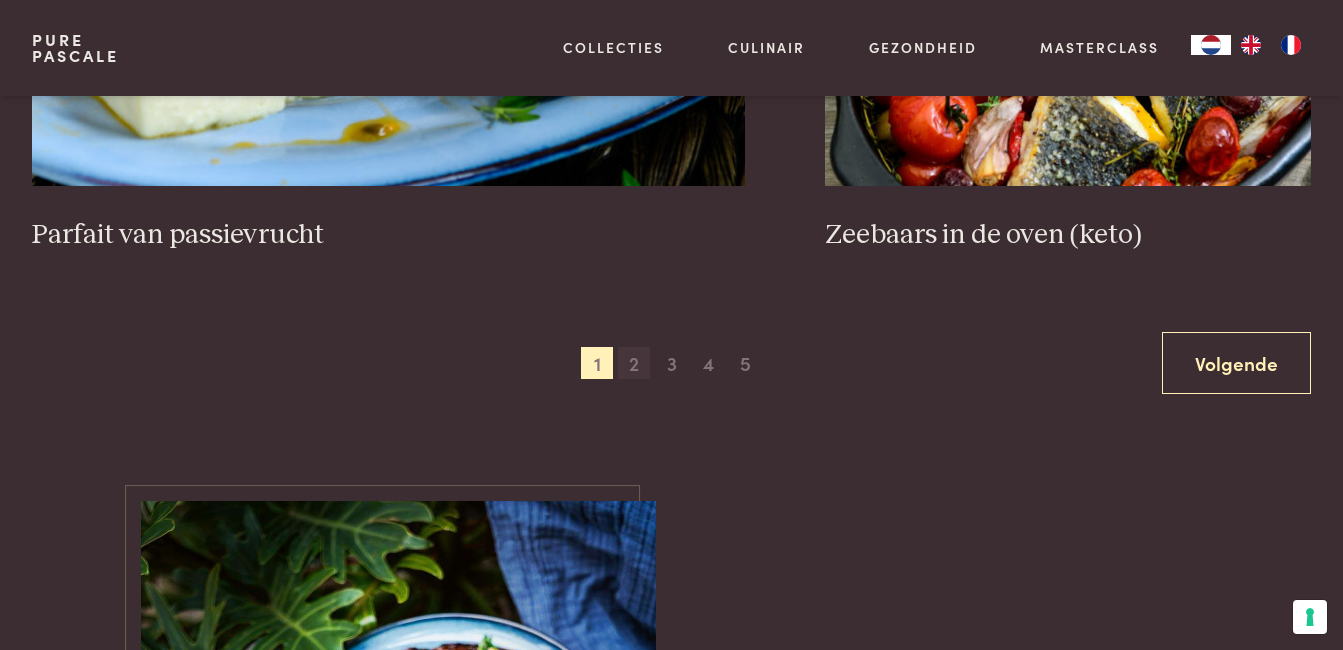 click on "2" at bounding box center [634, 363] 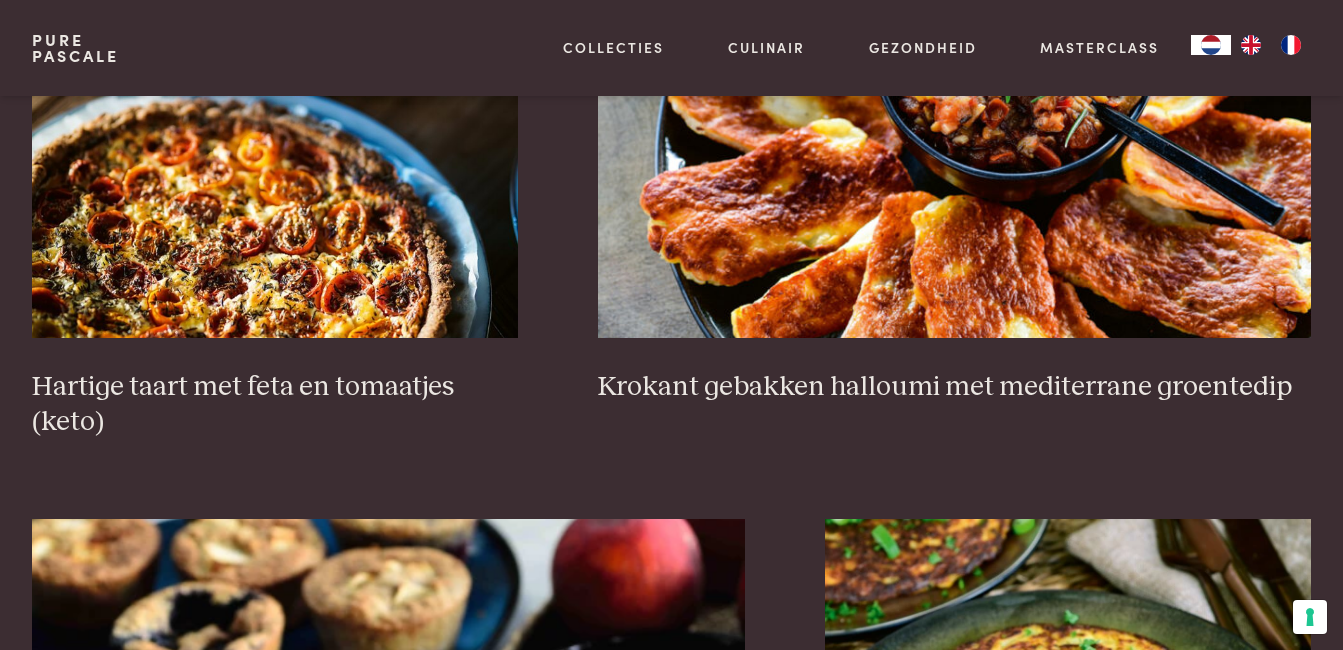 scroll, scrollTop: 1259, scrollLeft: 0, axis: vertical 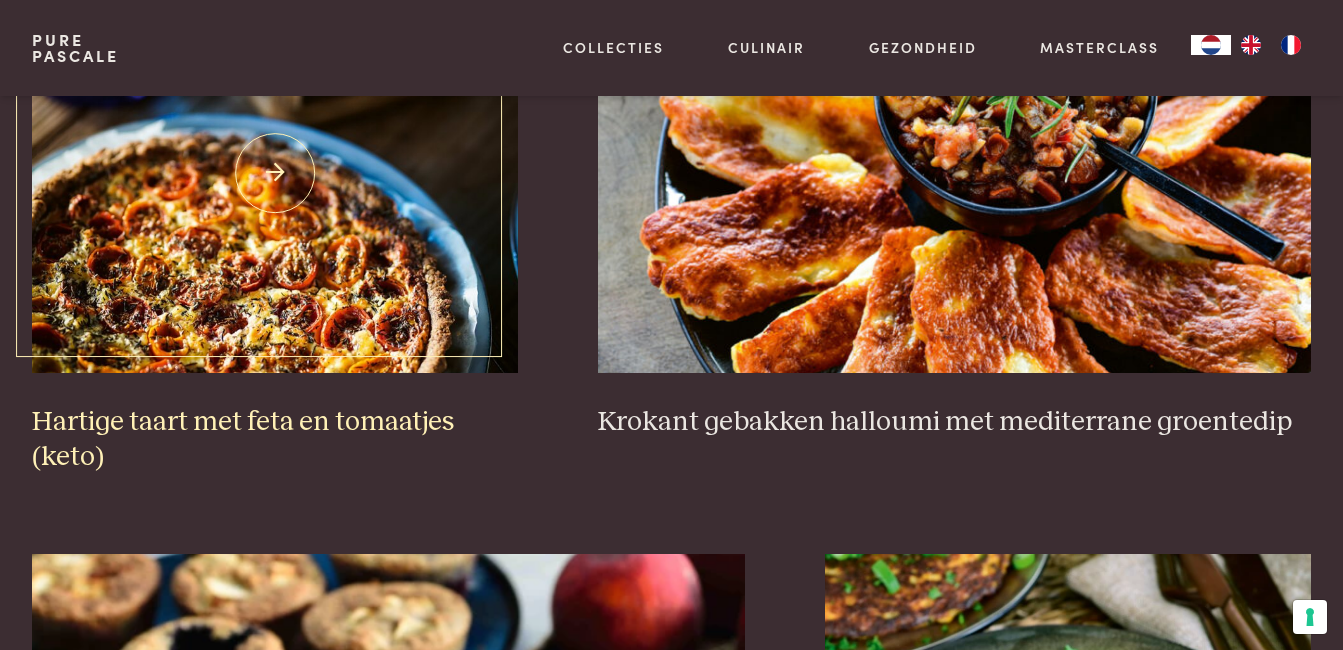click at bounding box center (275, 173) 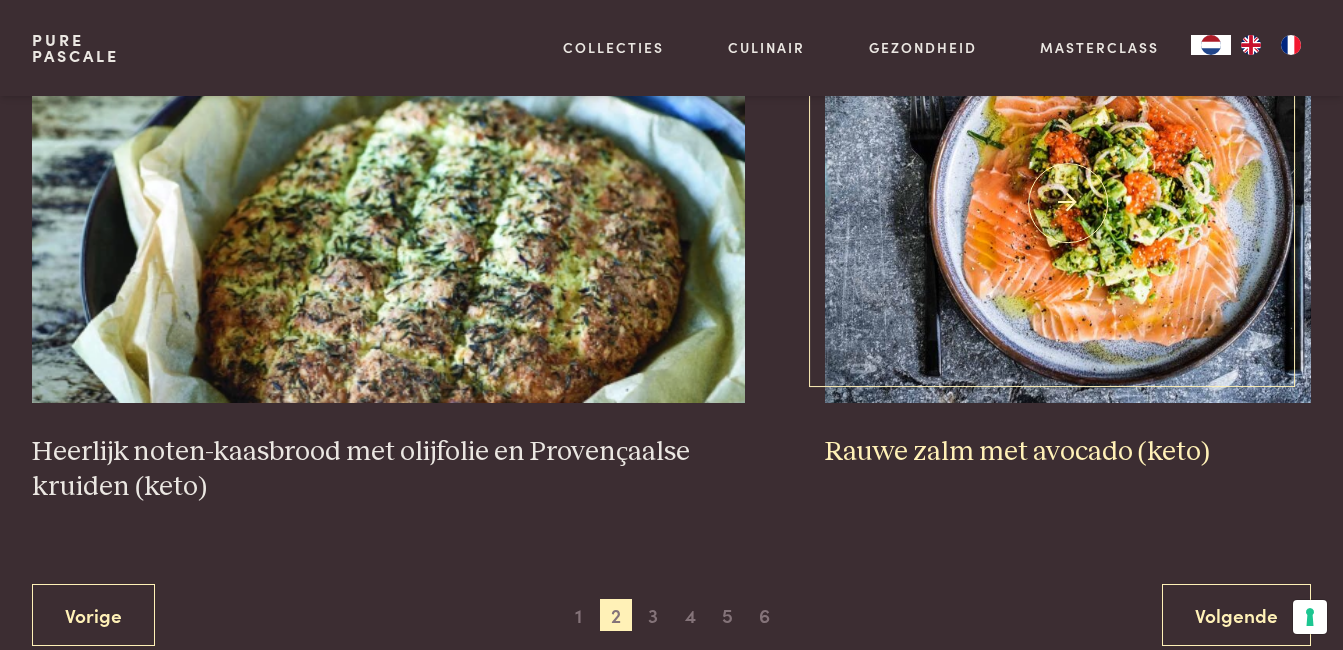 scroll, scrollTop: 3559, scrollLeft: 0, axis: vertical 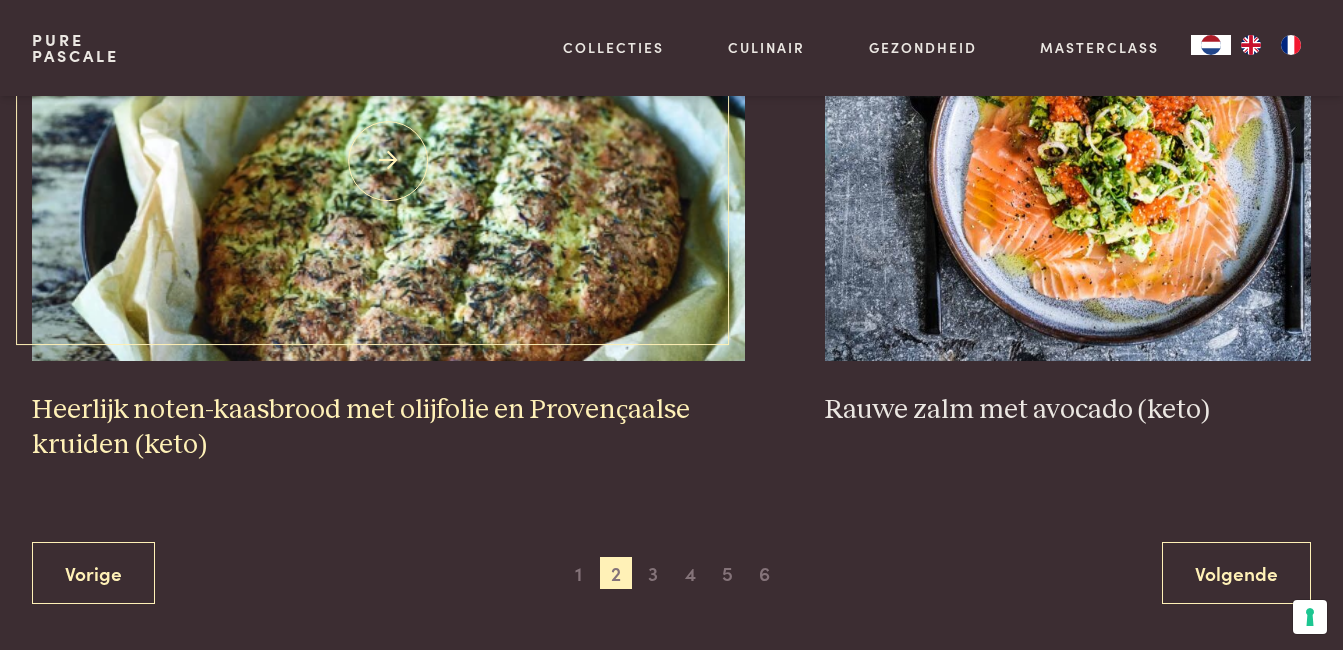 click on "Heerlijk noten-kaasbrood met olijfolie en Provençaalse kruiden (keto)" at bounding box center (388, 427) 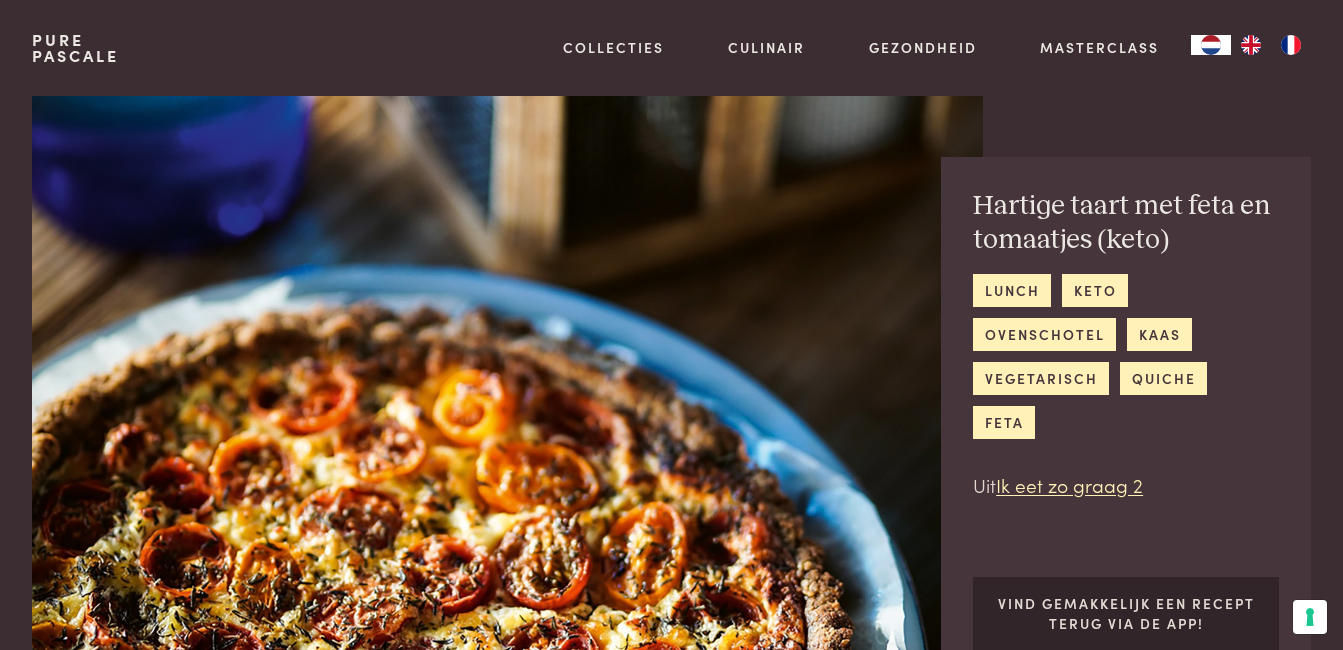scroll, scrollTop: 0, scrollLeft: 0, axis: both 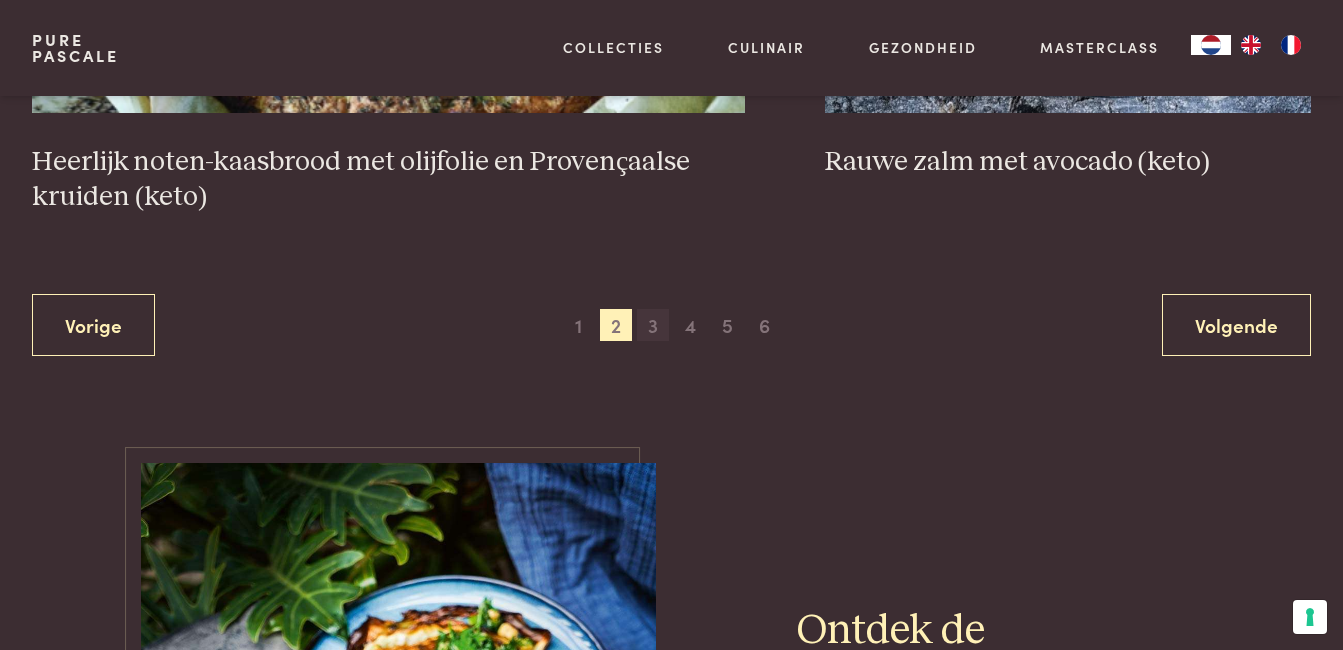 click on "3" at bounding box center (653, 325) 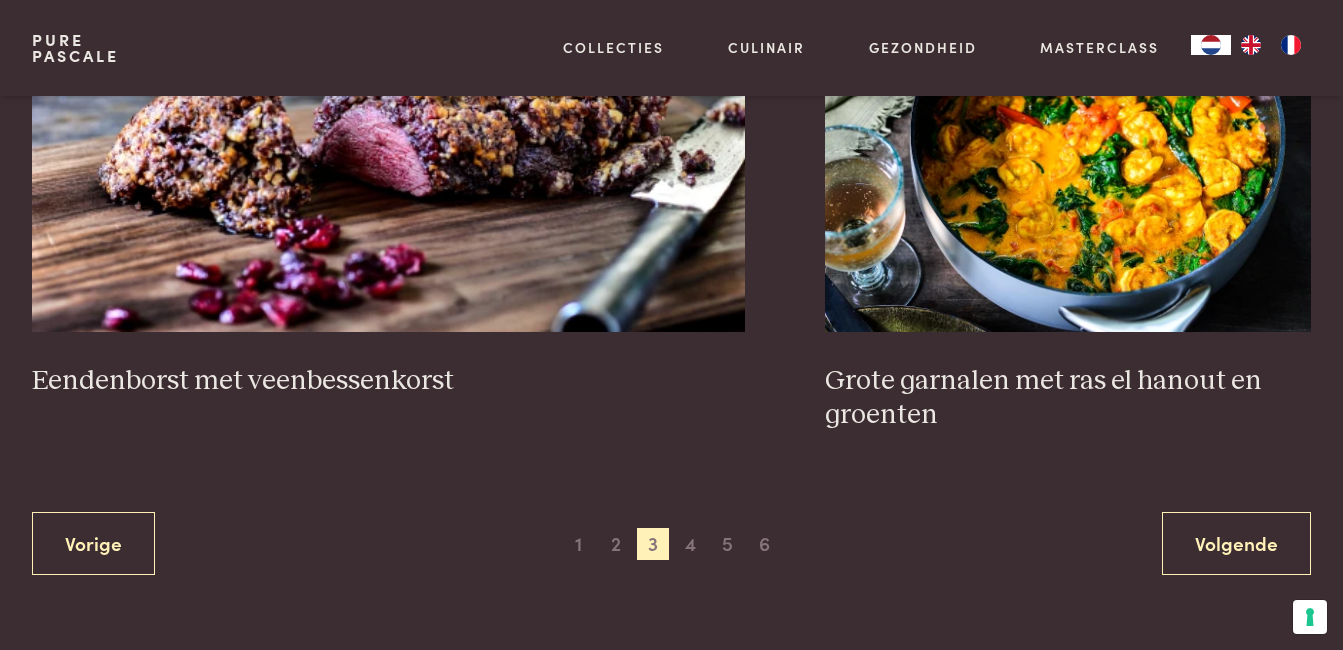 scroll, scrollTop: 3659, scrollLeft: 0, axis: vertical 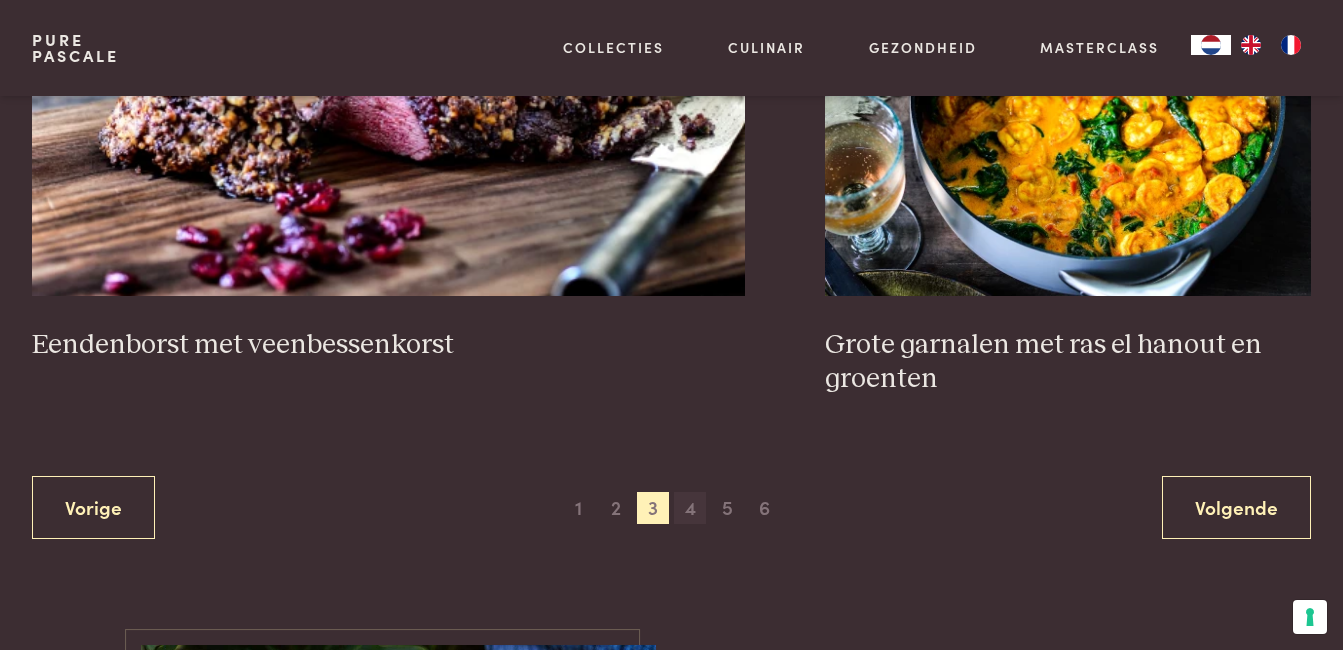 click on "4" at bounding box center (690, 508) 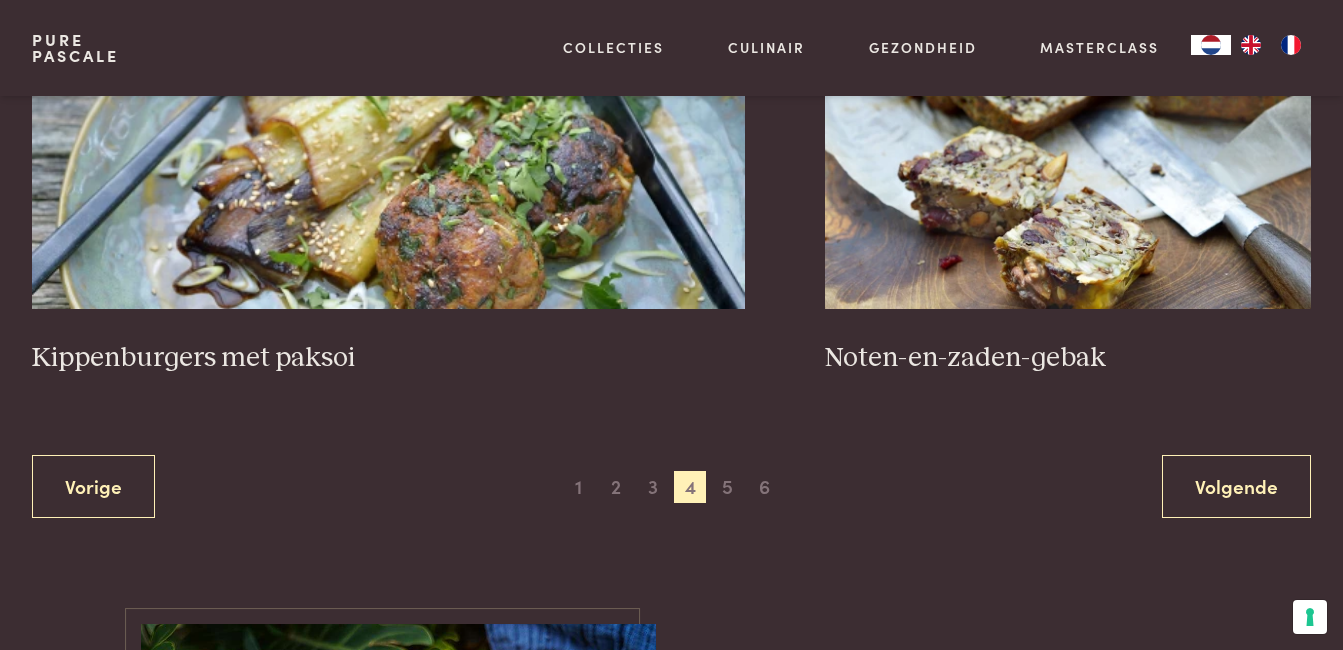 scroll, scrollTop: 3659, scrollLeft: 0, axis: vertical 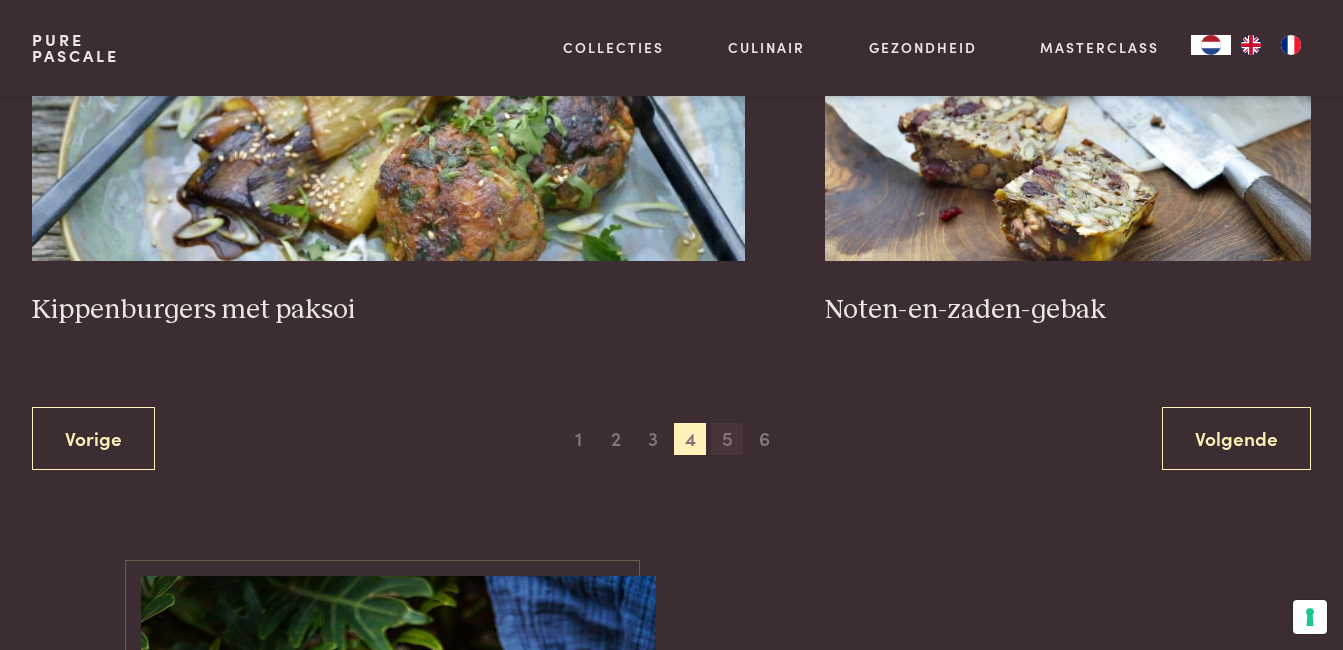 click on "5" at bounding box center [727, 439] 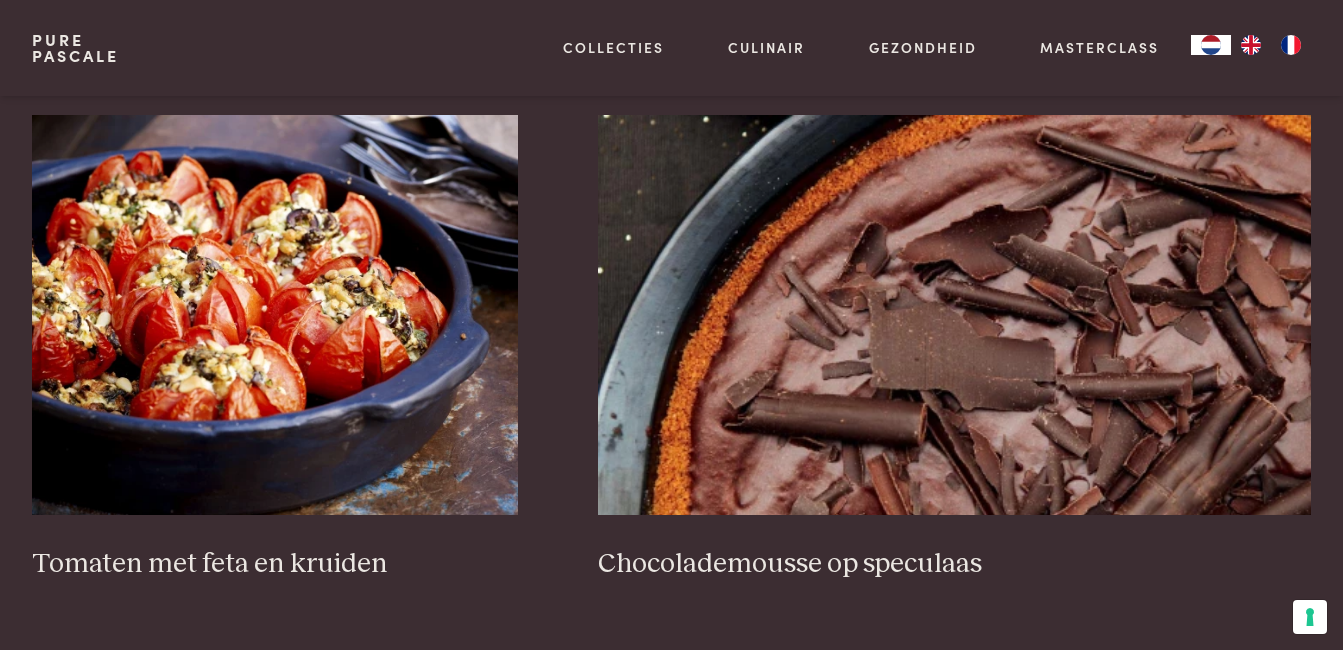 scroll, scrollTop: 2859, scrollLeft: 0, axis: vertical 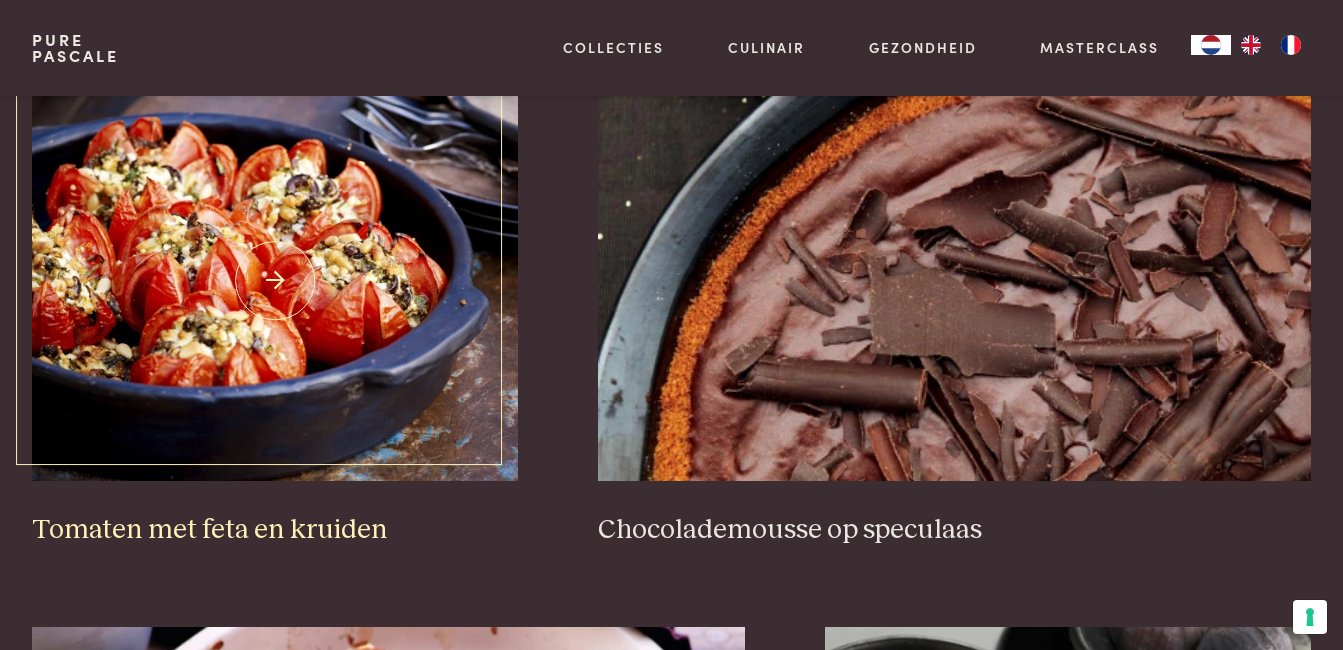 click at bounding box center [275, 281] 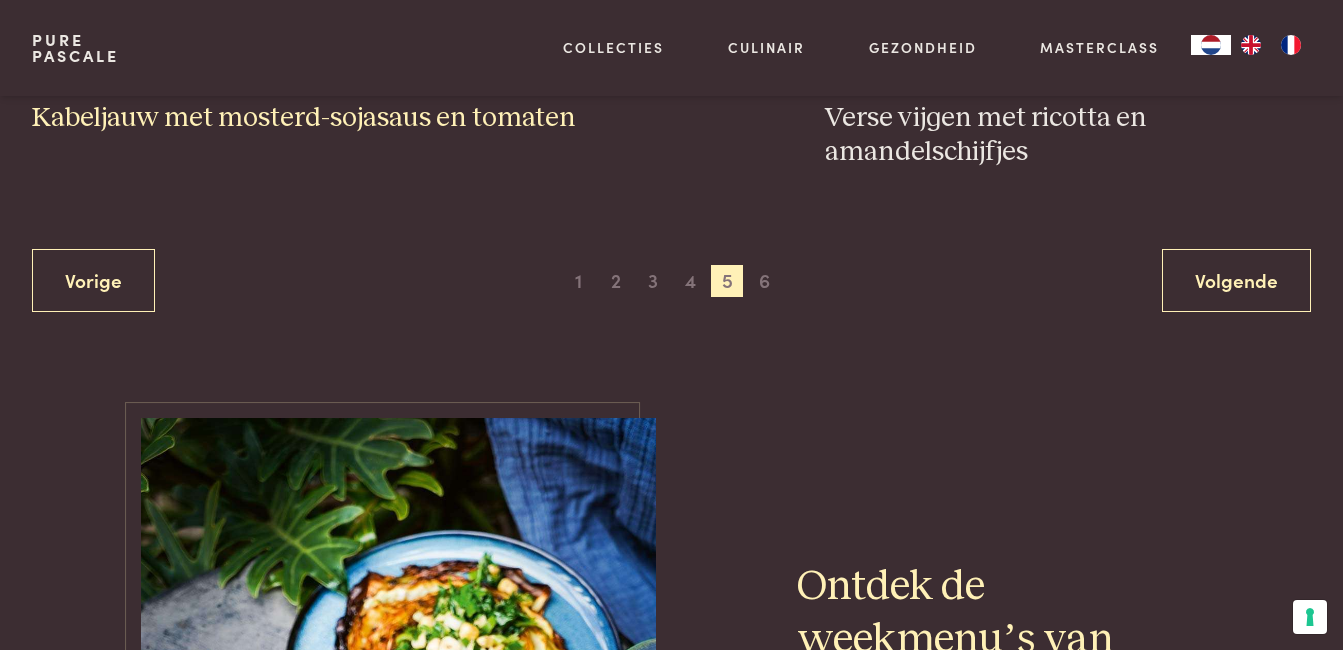 scroll, scrollTop: 3859, scrollLeft: 0, axis: vertical 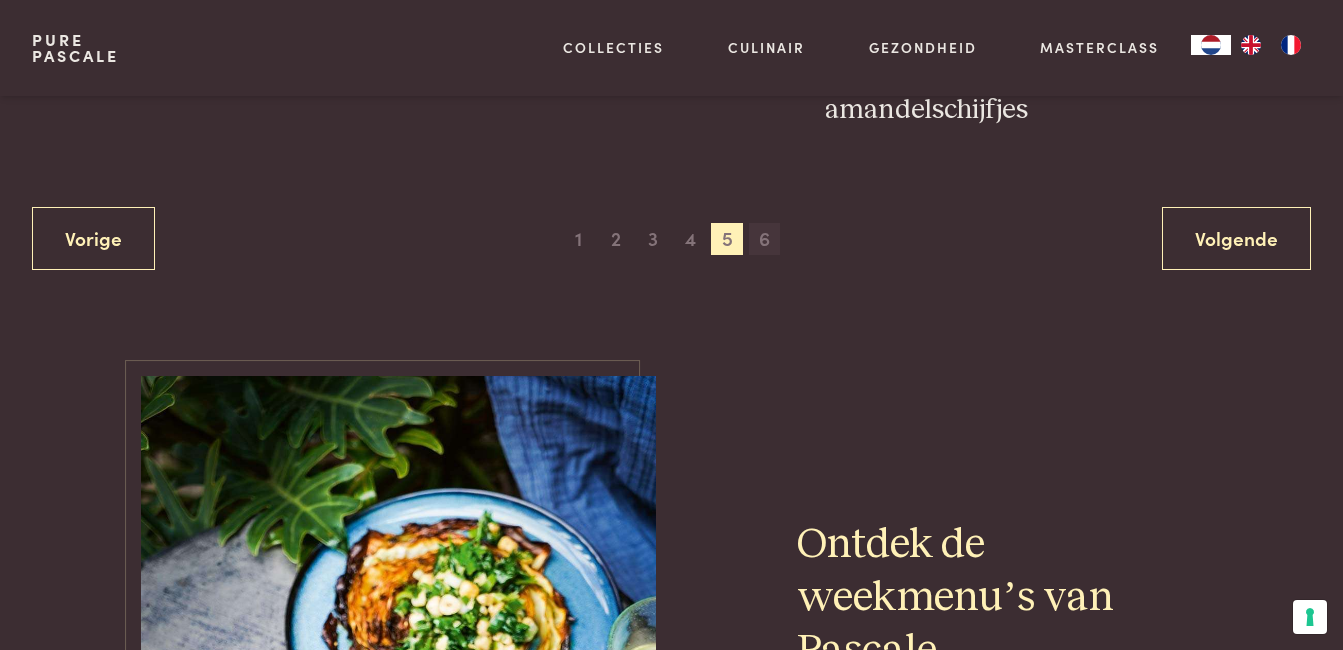 click on "6" at bounding box center (765, 239) 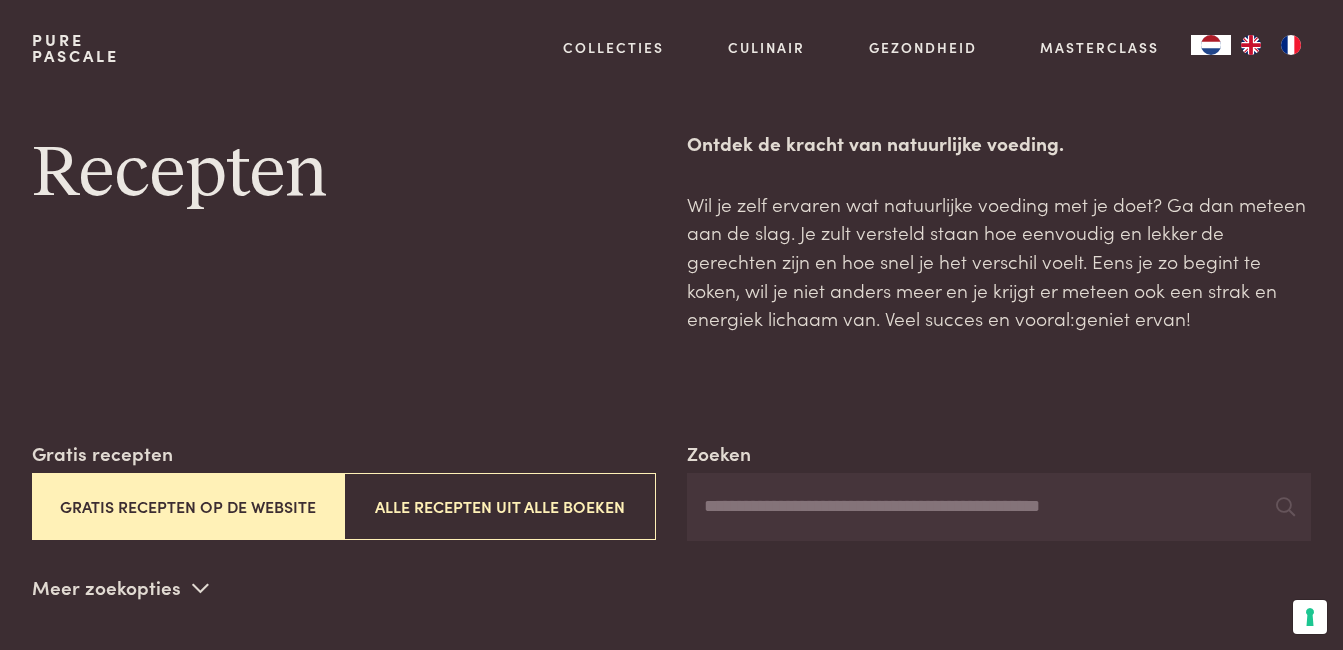 scroll, scrollTop: 0, scrollLeft: 0, axis: both 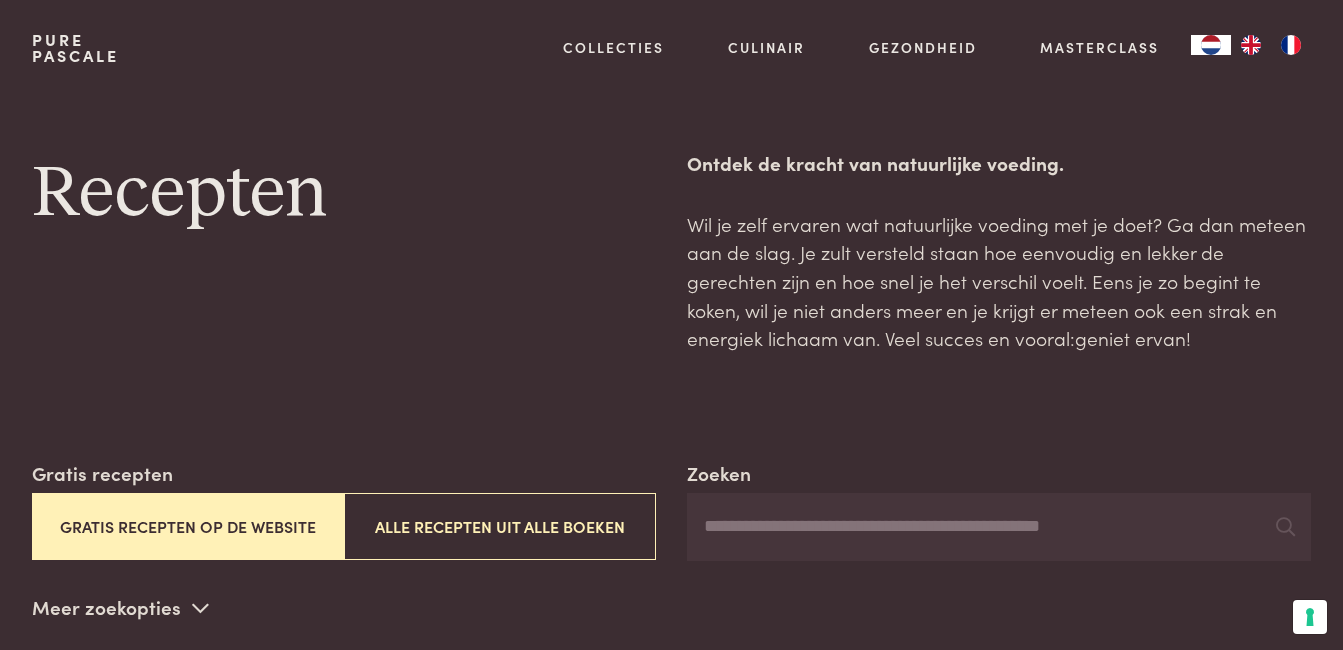 click on "Zoeken" at bounding box center (999, 527) 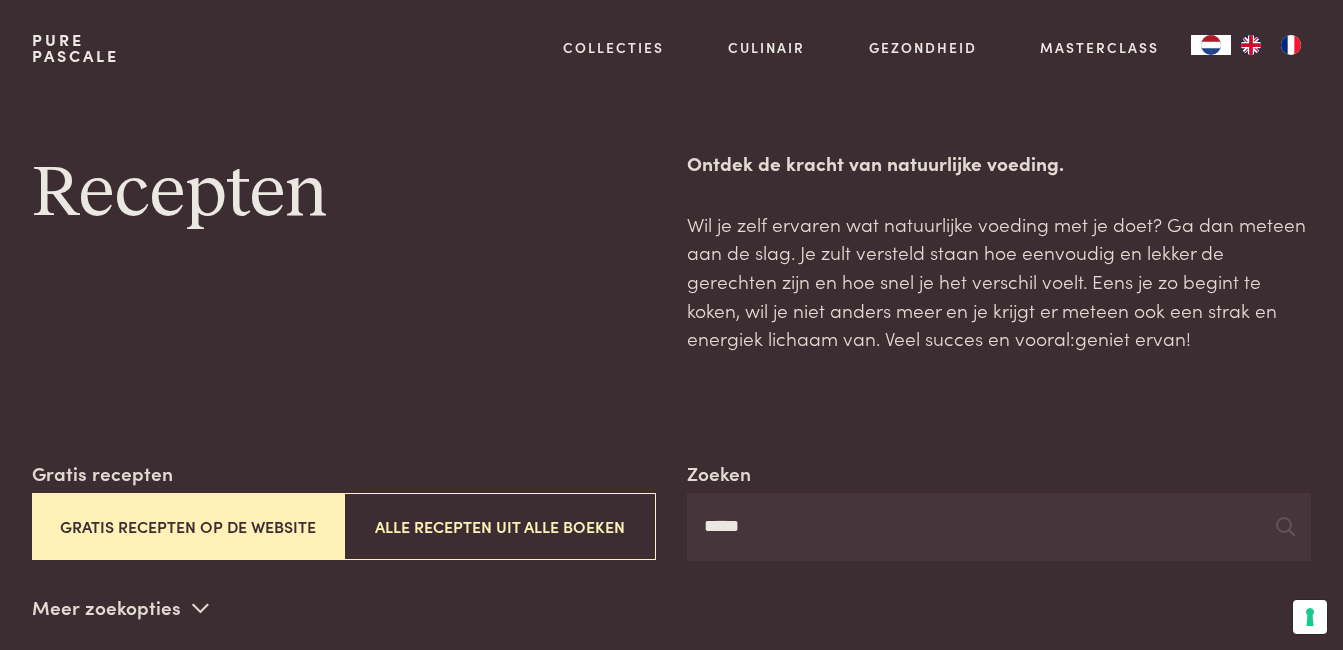 type on "*****" 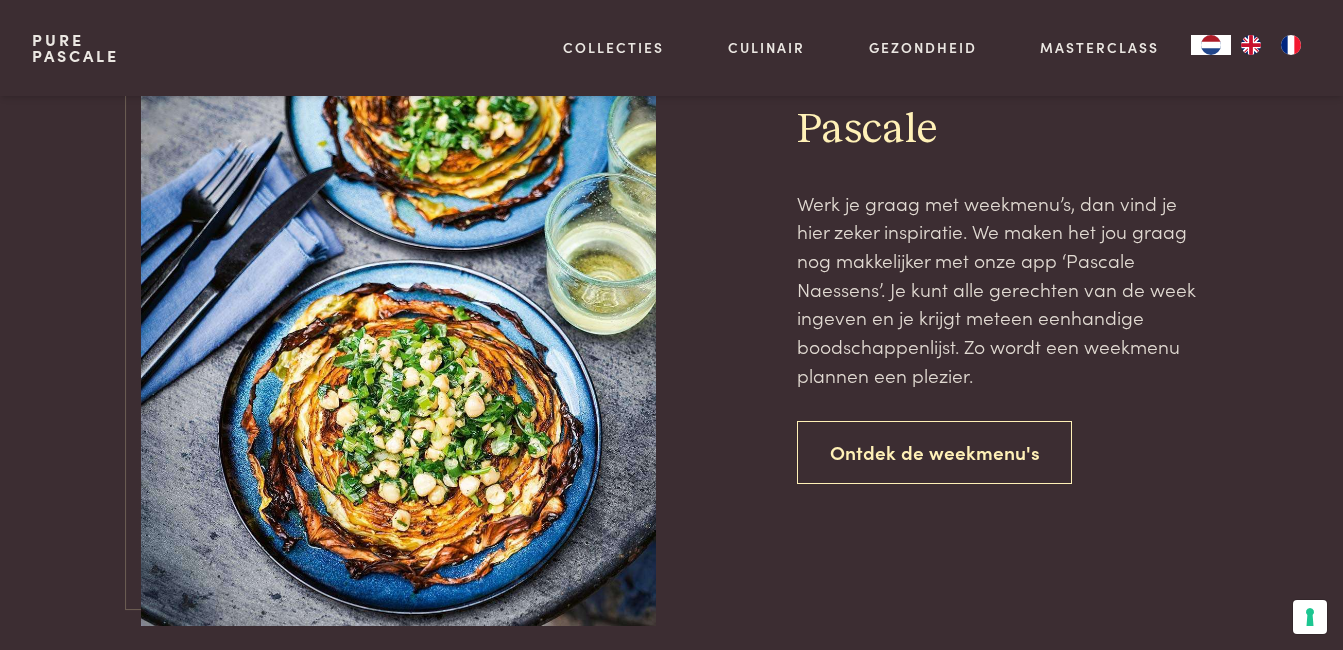 scroll, scrollTop: 2100, scrollLeft: 0, axis: vertical 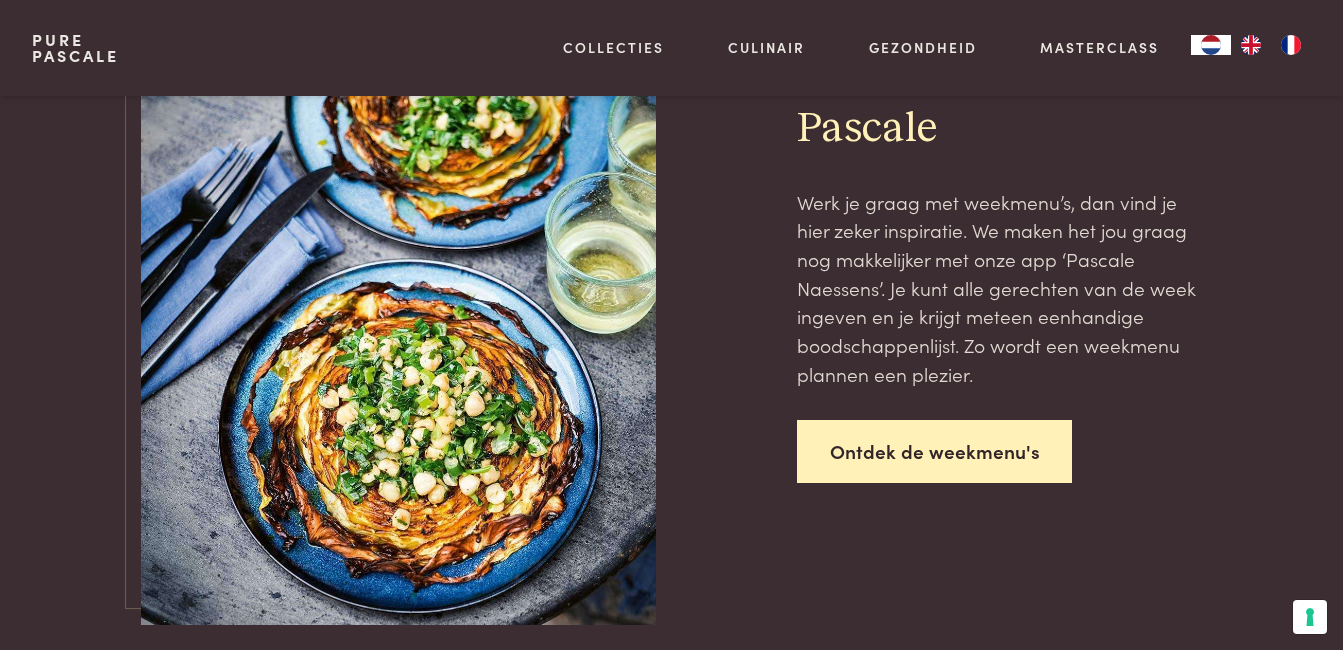 click on "Ontdek de weekmenu's" at bounding box center [935, 451] 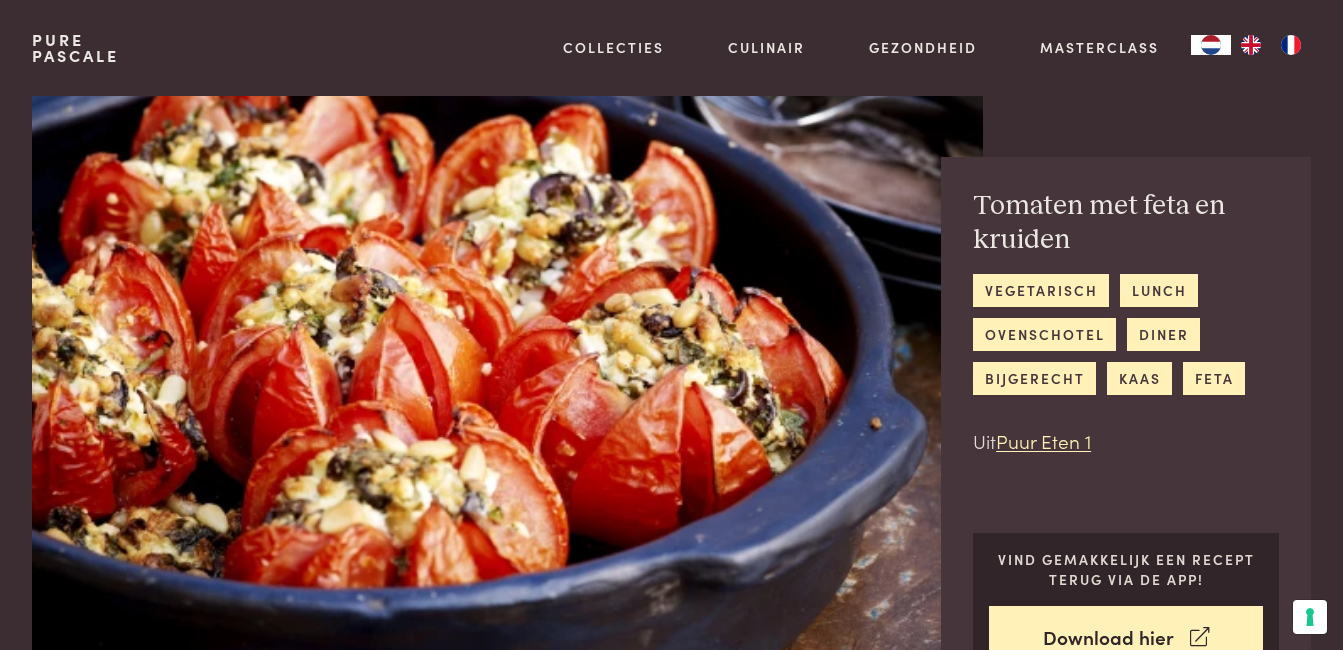 scroll, scrollTop: 0, scrollLeft: 0, axis: both 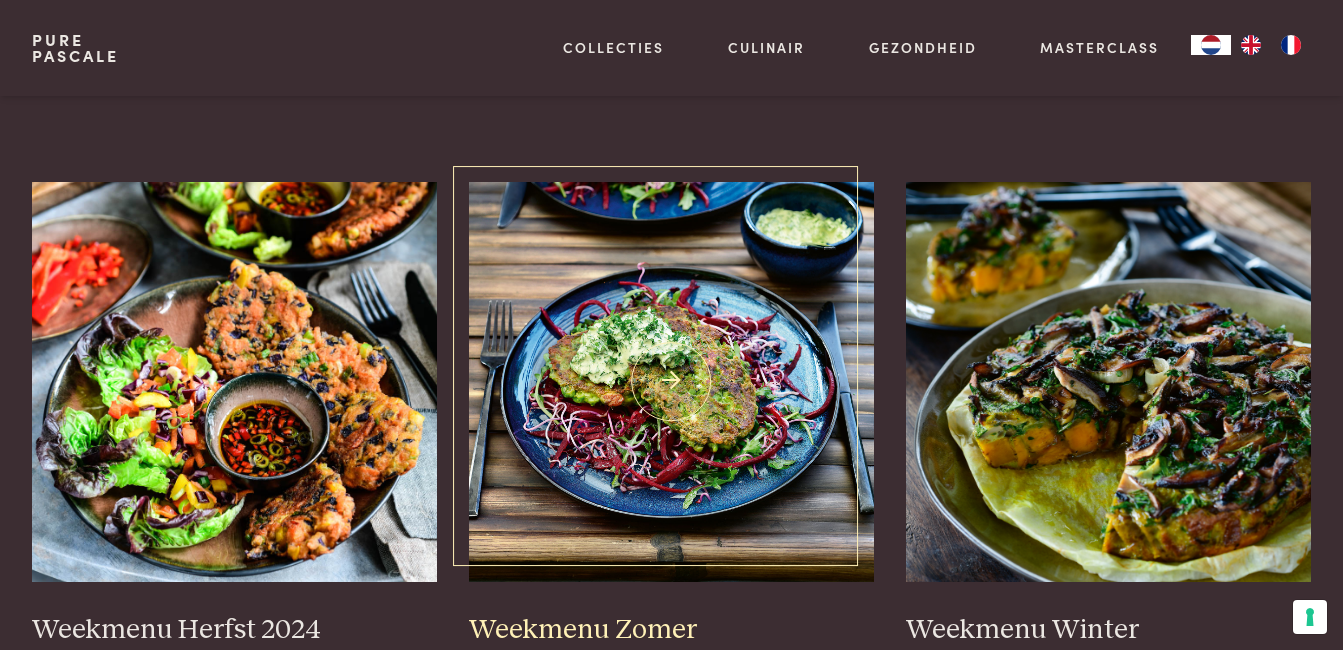 click at bounding box center (671, 382) 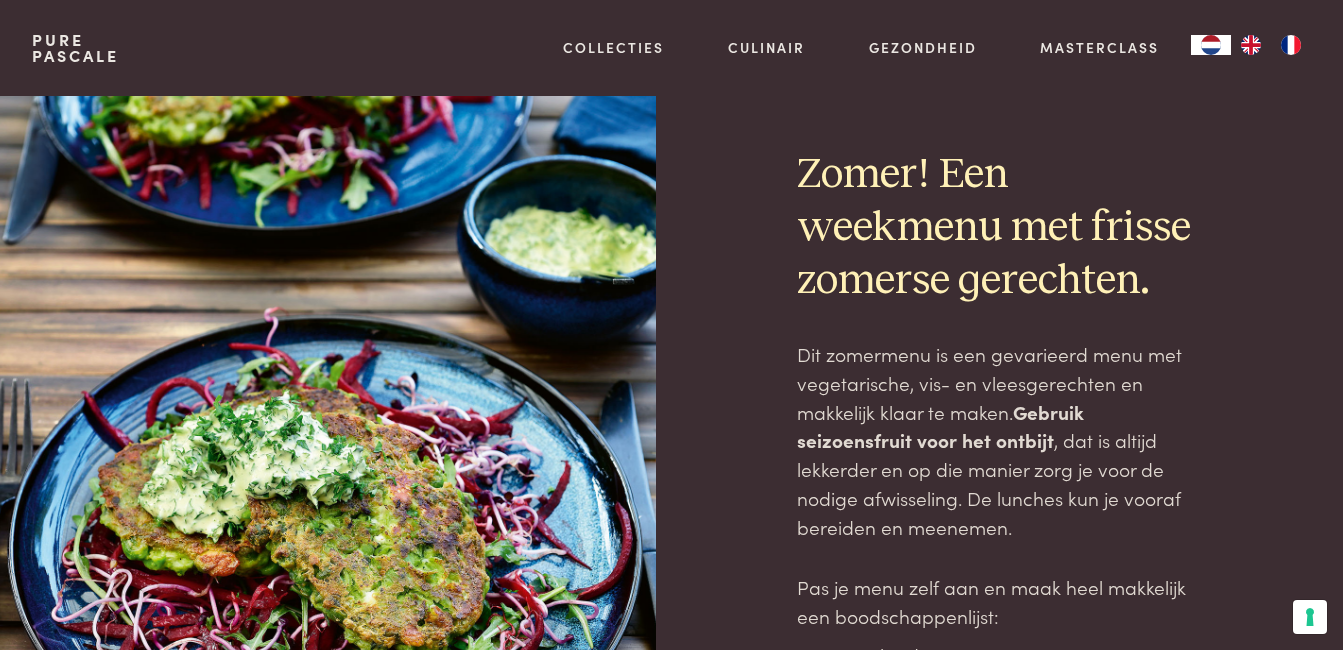 scroll, scrollTop: 0, scrollLeft: 0, axis: both 